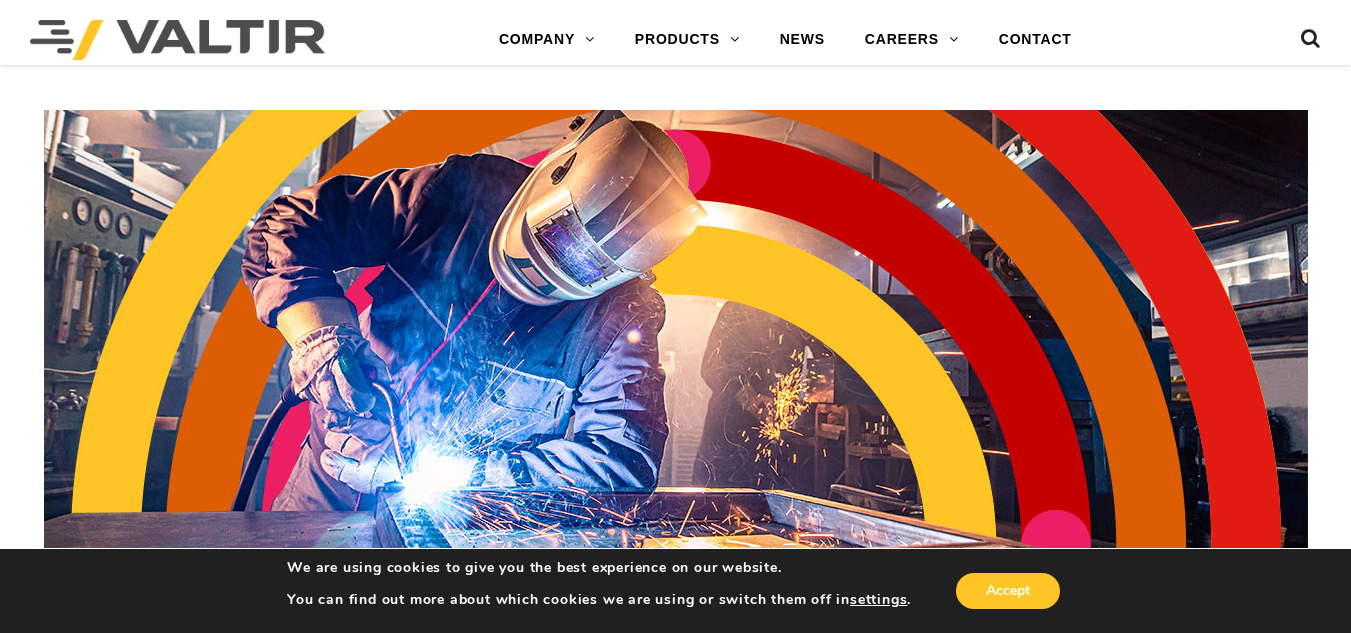 scroll, scrollTop: 1432, scrollLeft: 0, axis: vertical 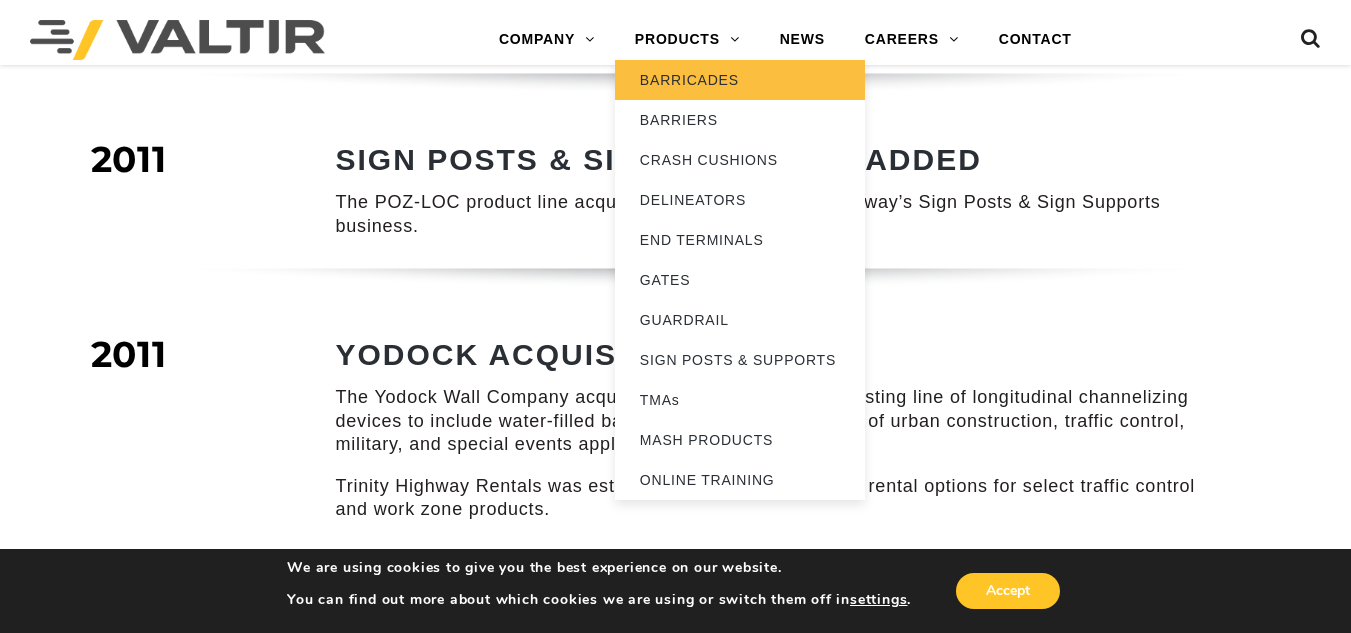 click on "BARRICADES" at bounding box center (740, 80) 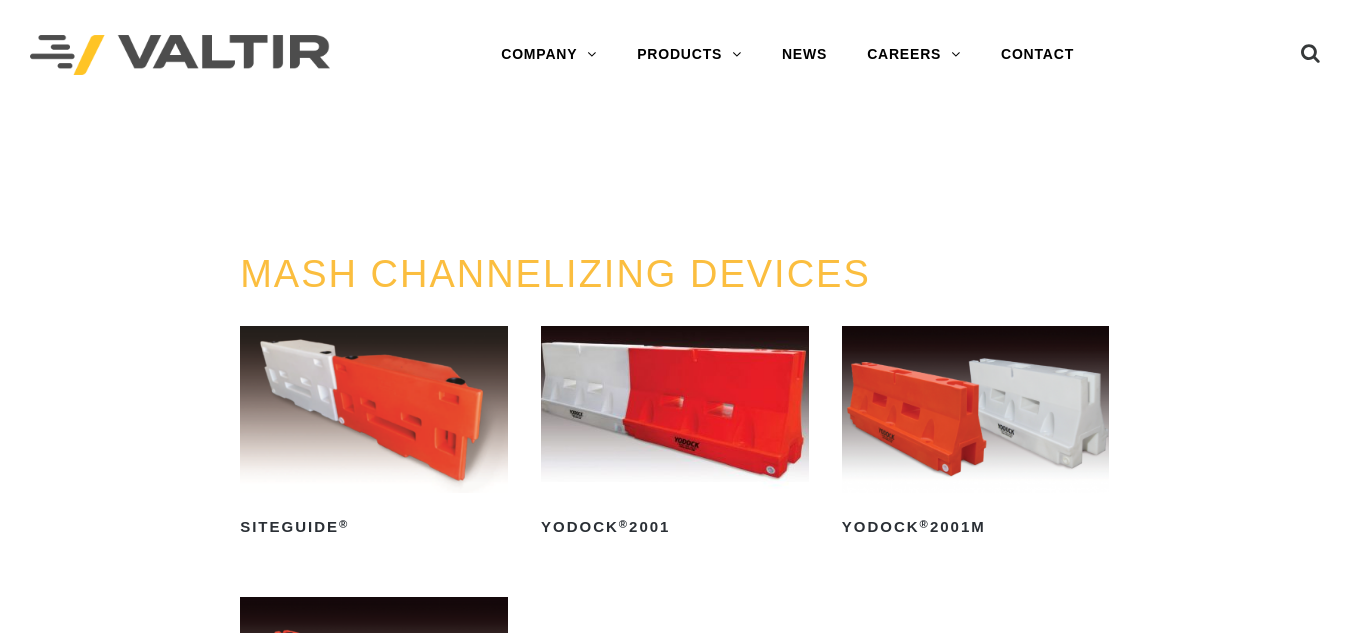 scroll, scrollTop: 0, scrollLeft: 0, axis: both 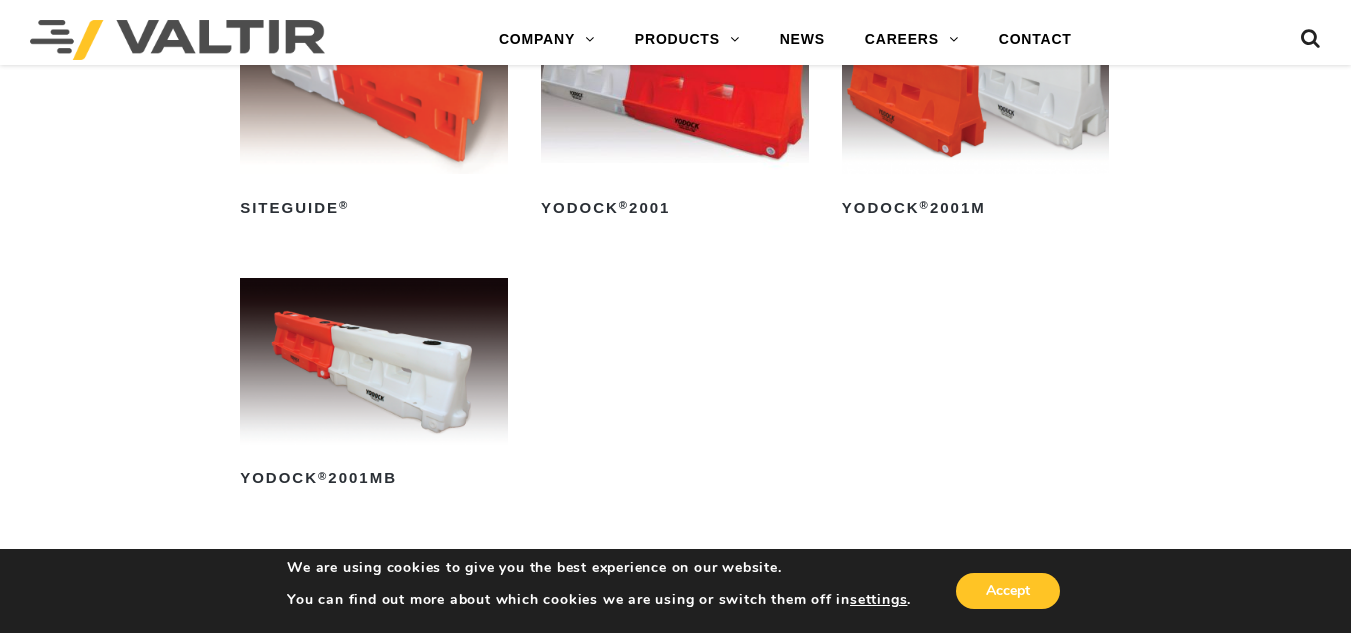 click at bounding box center (374, 361) 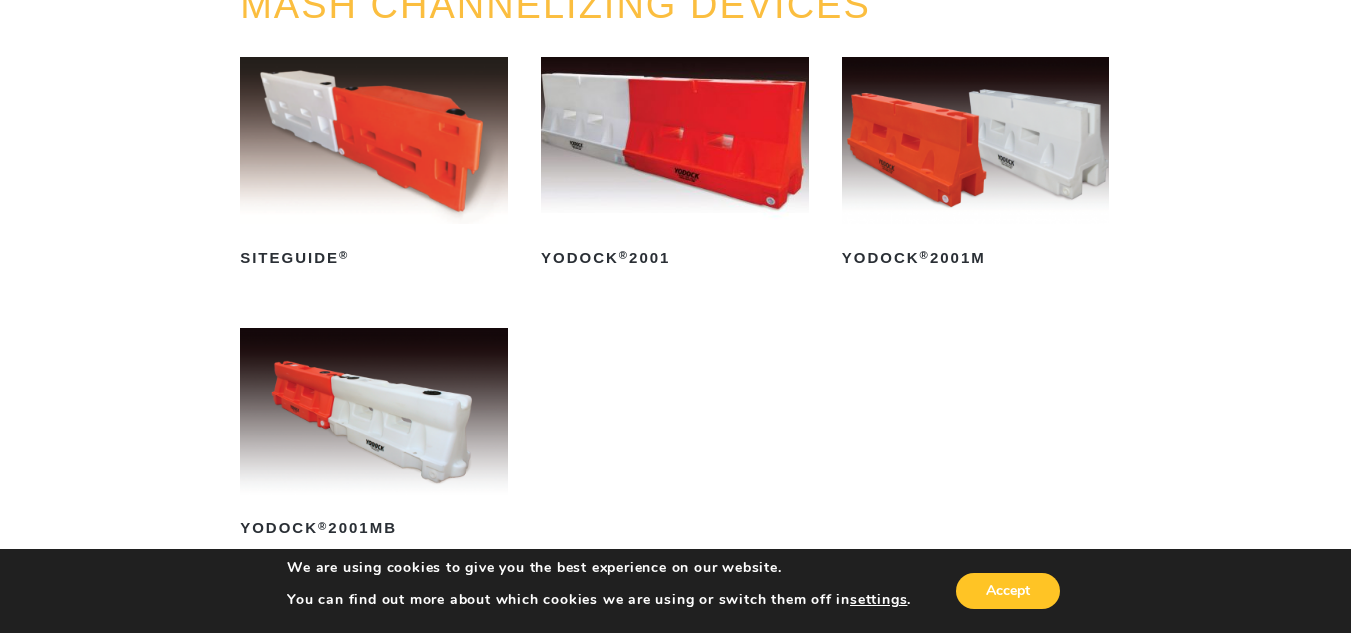 scroll, scrollTop: 203, scrollLeft: 0, axis: vertical 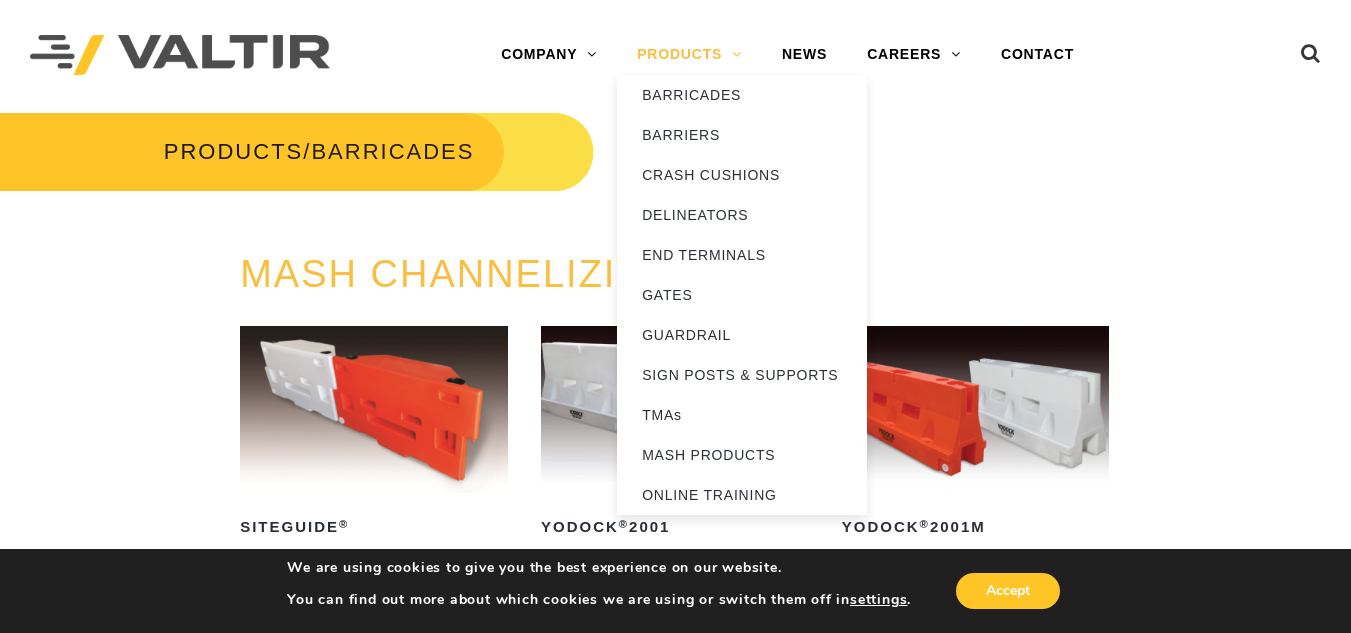 click on "PRODUCTS" at bounding box center [689, 55] 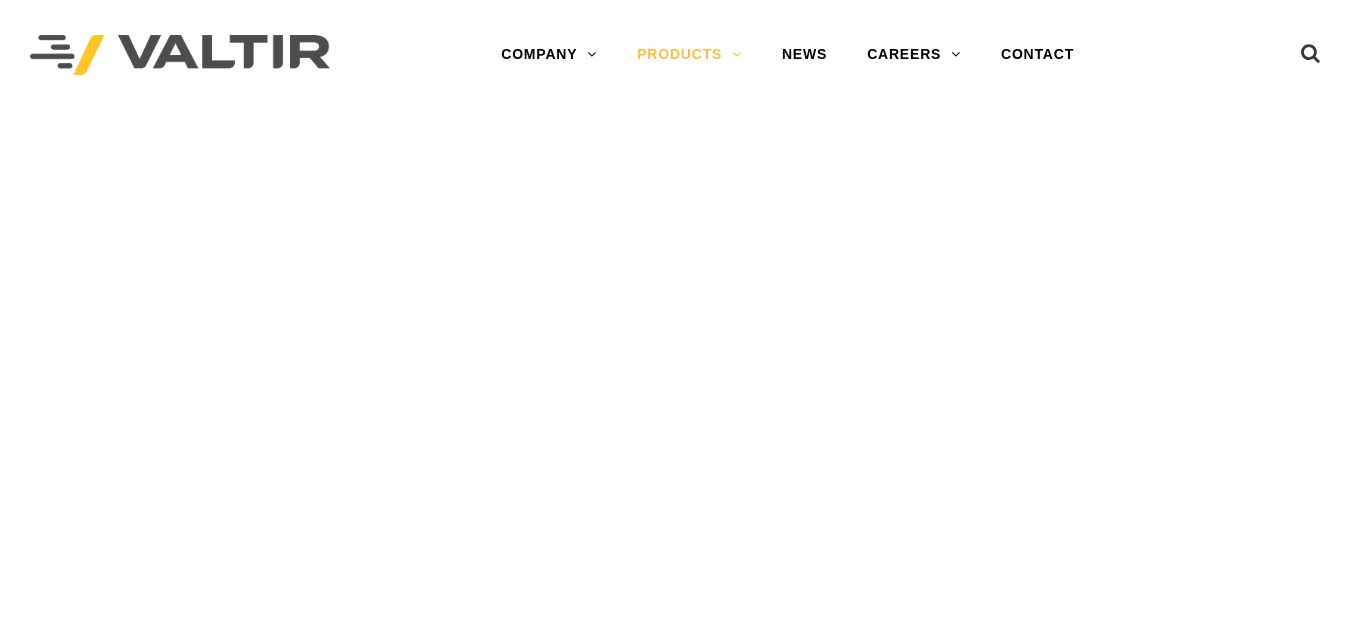 scroll, scrollTop: 0, scrollLeft: 0, axis: both 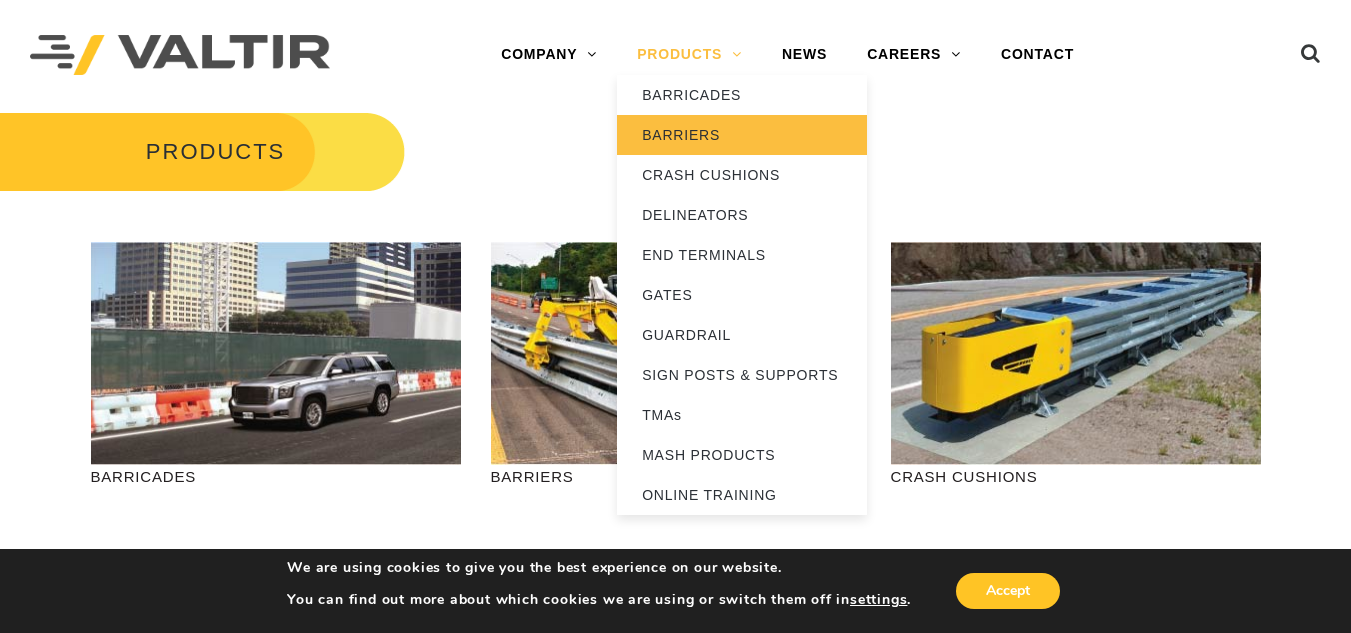 click on "BARRIERS" at bounding box center (742, 135) 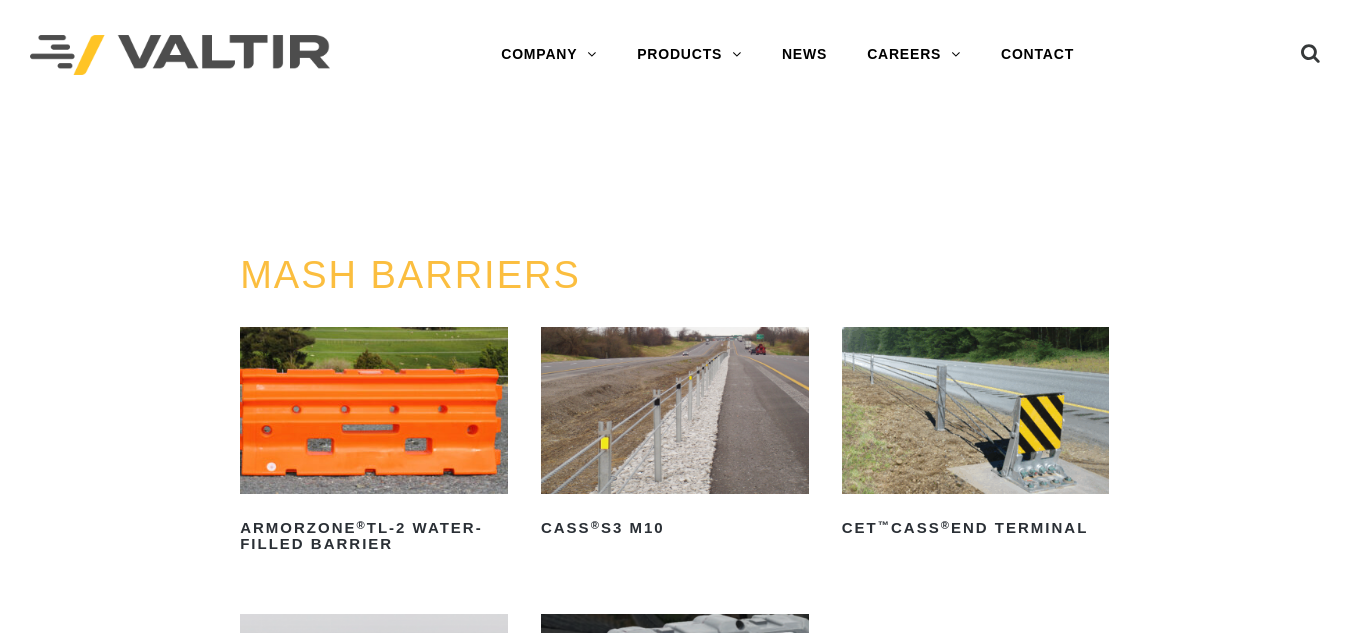 scroll, scrollTop: 0, scrollLeft: 0, axis: both 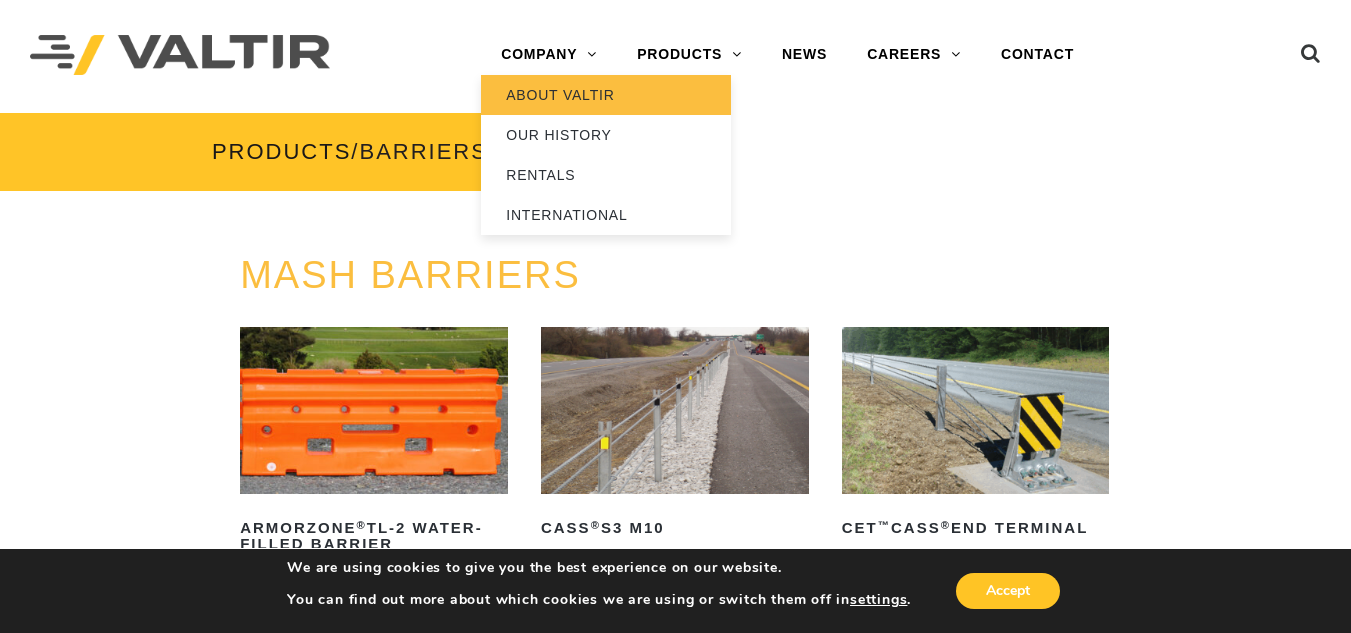 click on "ABOUT VALTIR" at bounding box center [606, 95] 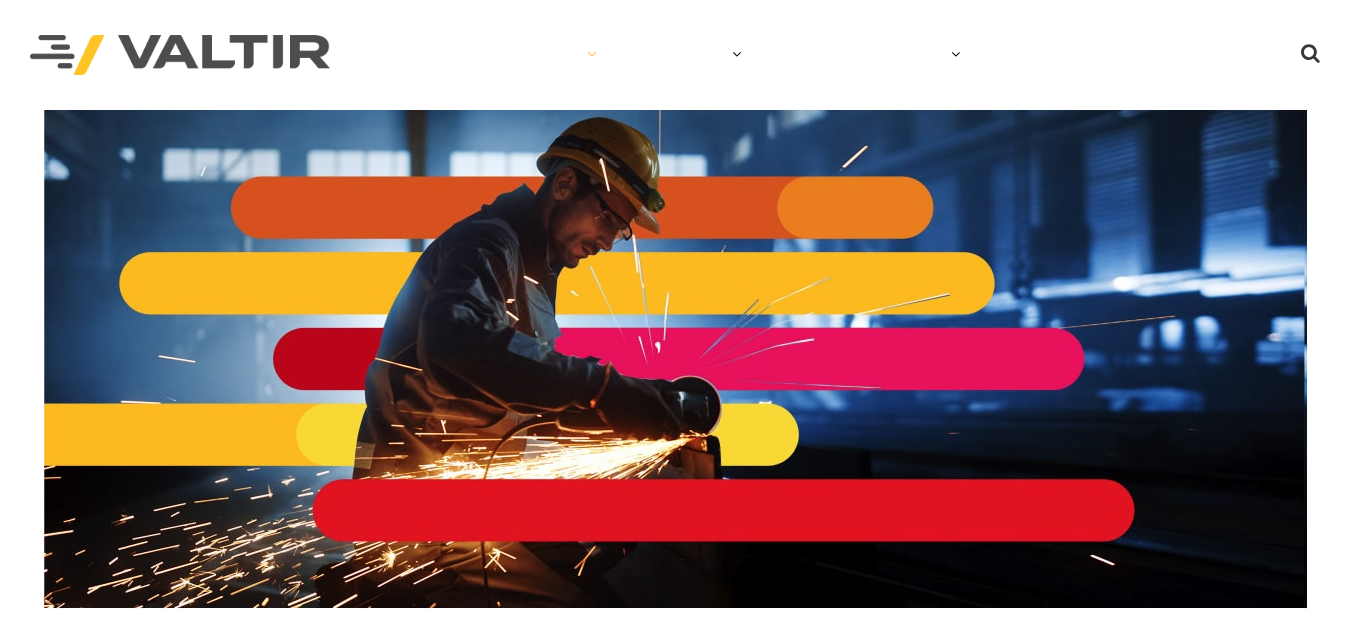 scroll, scrollTop: 0, scrollLeft: 0, axis: both 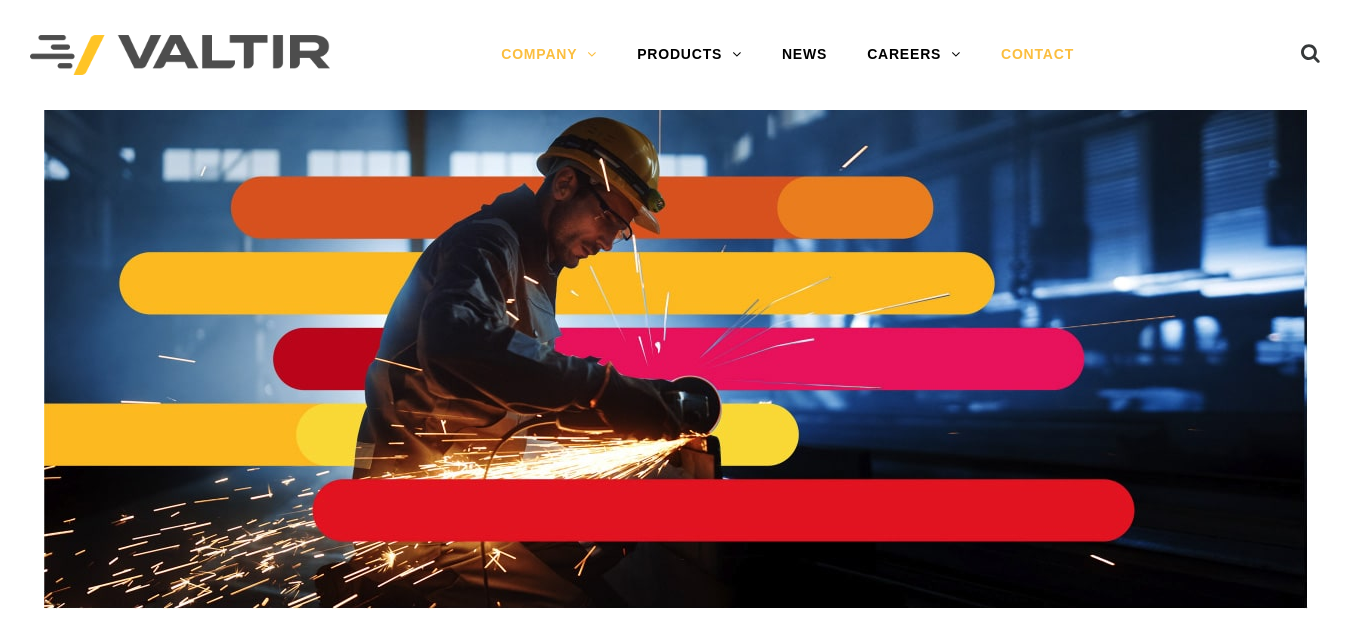 click on "CONTACT" at bounding box center [1037, 55] 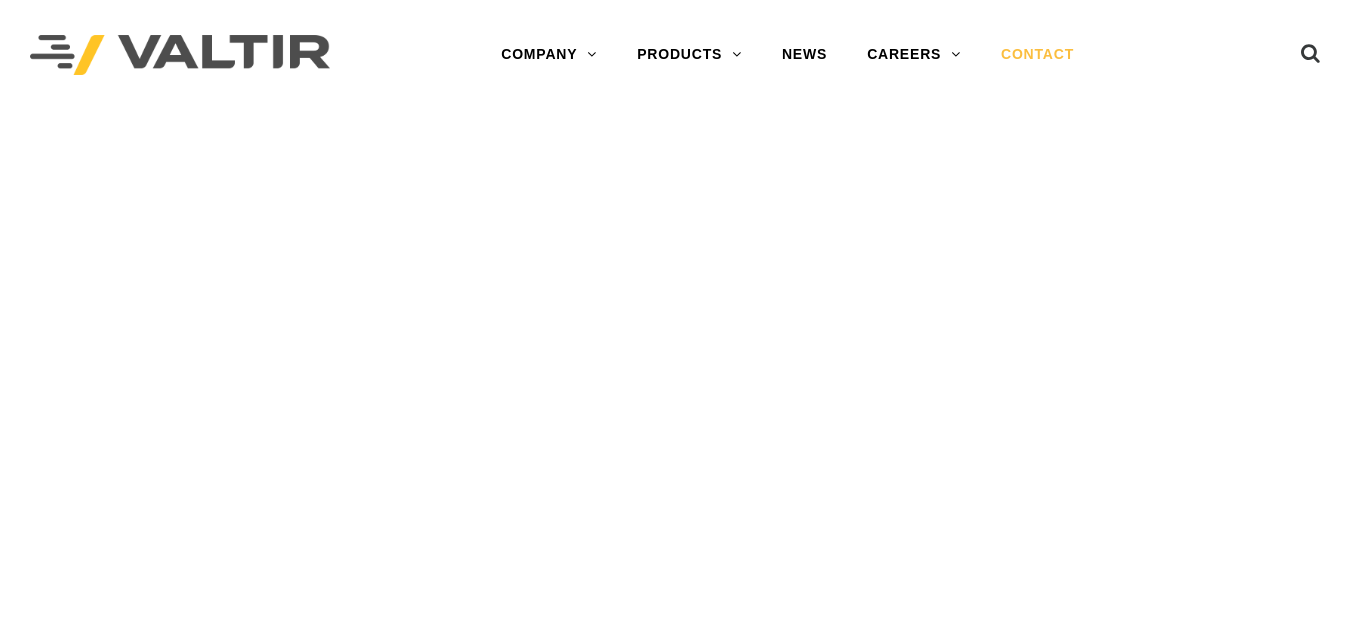 scroll, scrollTop: 0, scrollLeft: 0, axis: both 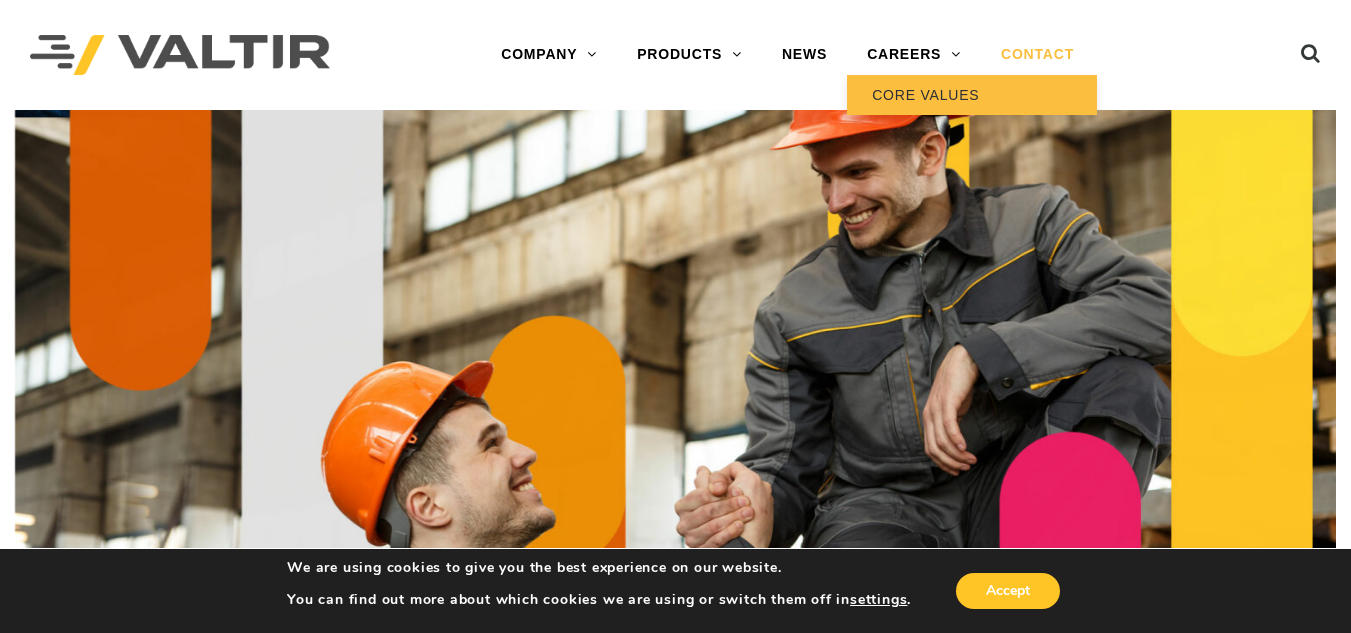 click on "CORE VALUES" at bounding box center [972, 95] 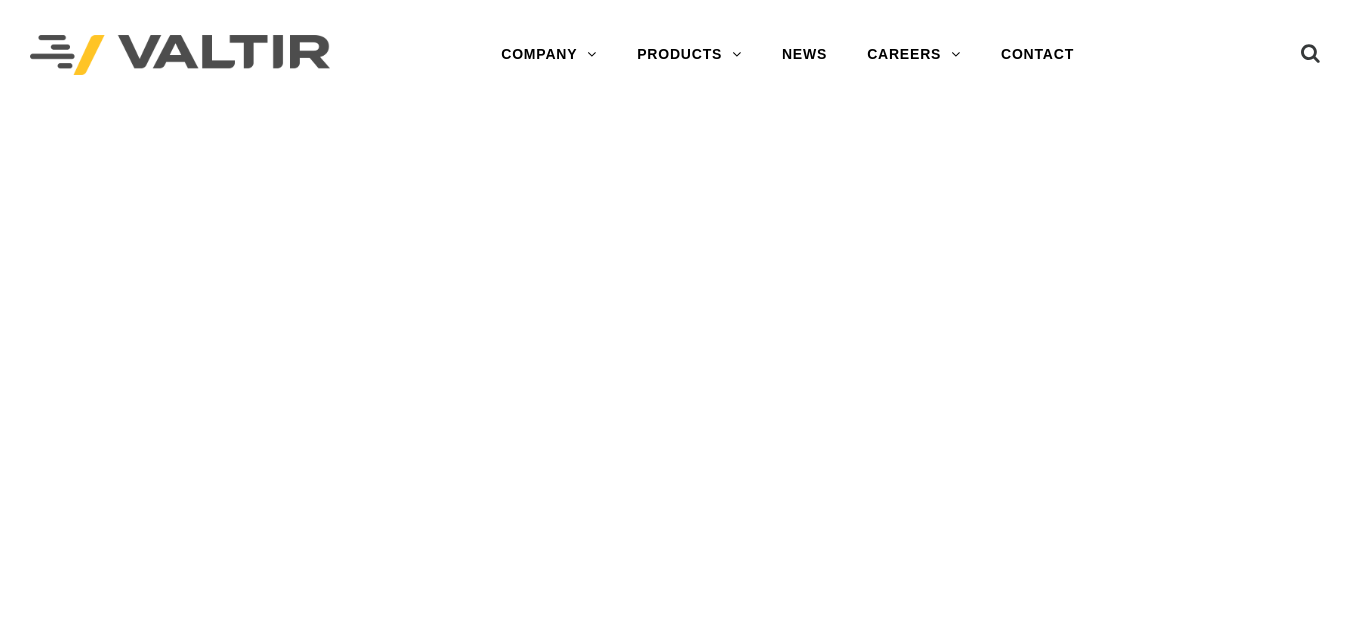 scroll, scrollTop: 0, scrollLeft: 0, axis: both 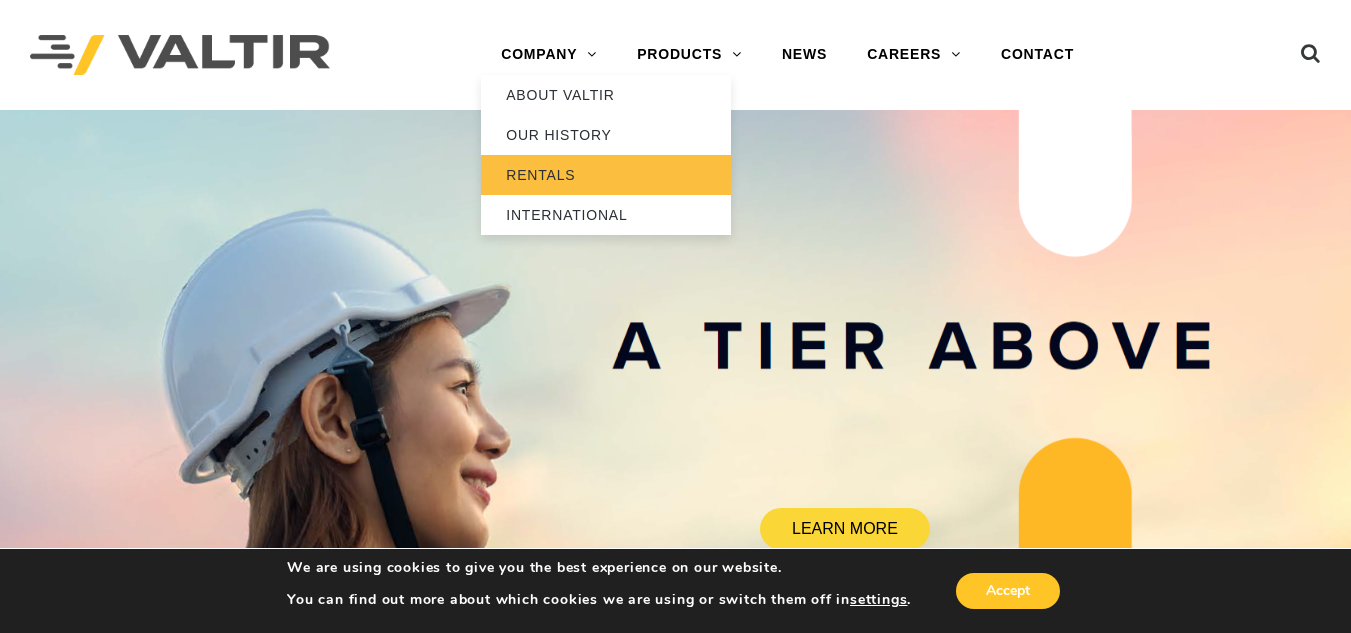 click on "RENTALS" at bounding box center [606, 175] 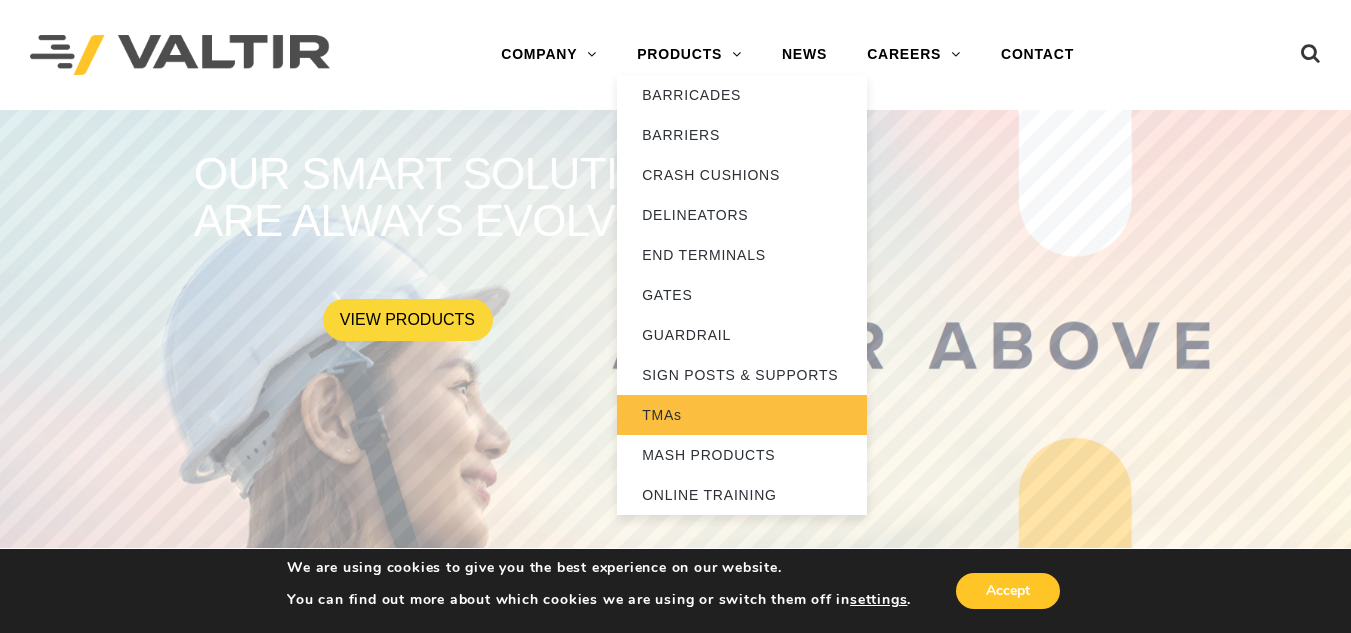 click on "TMAs" at bounding box center (742, 415) 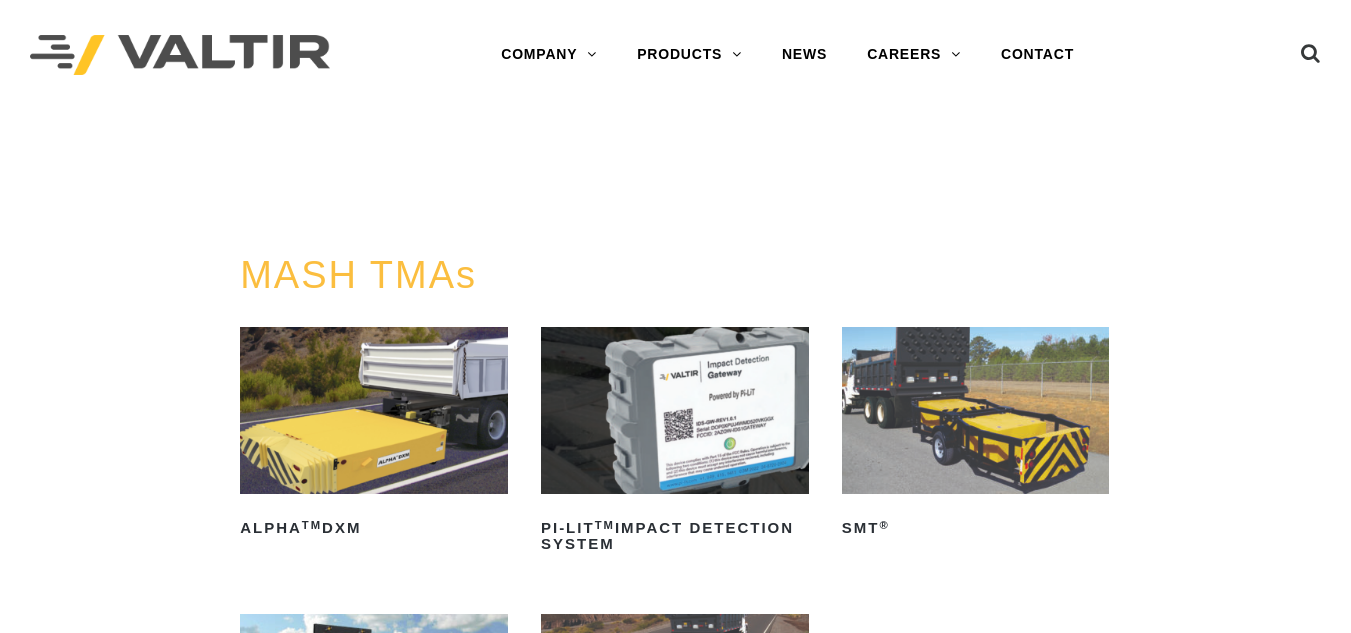 scroll, scrollTop: 0, scrollLeft: 0, axis: both 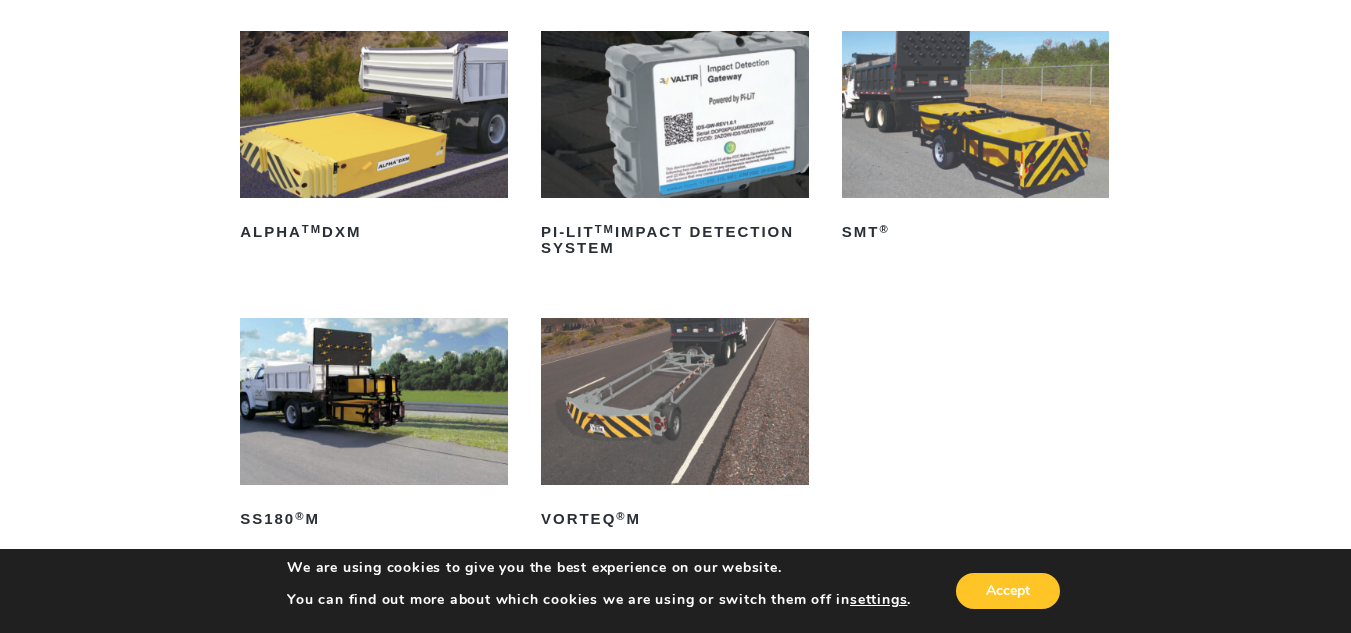 click at bounding box center (976, 114) 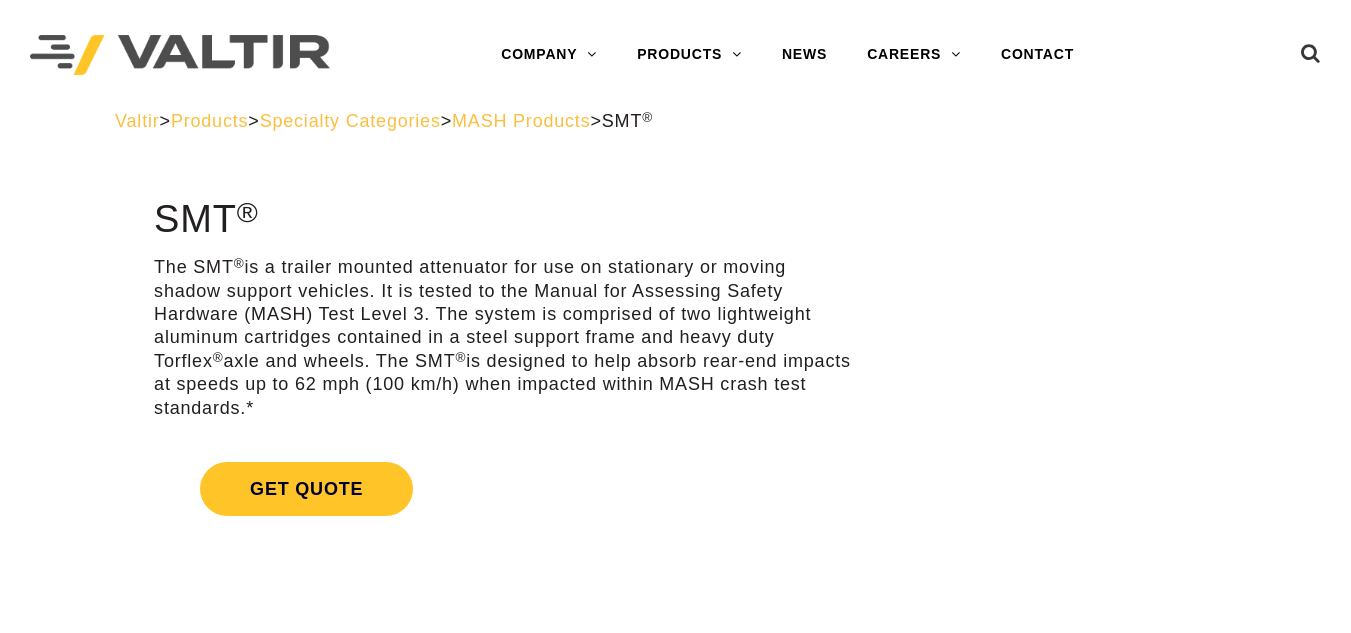 scroll, scrollTop: 0, scrollLeft: 0, axis: both 